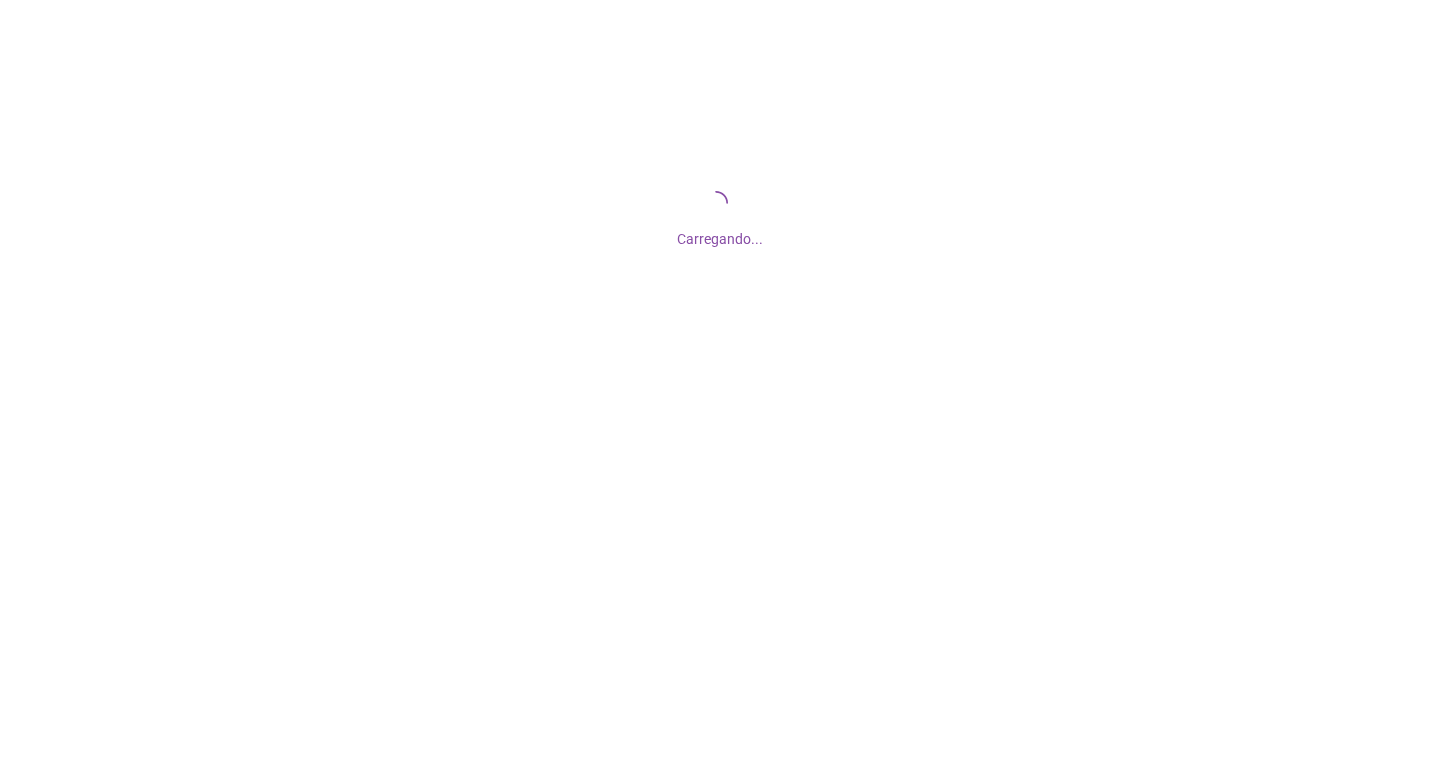 scroll, scrollTop: 0, scrollLeft: 0, axis: both 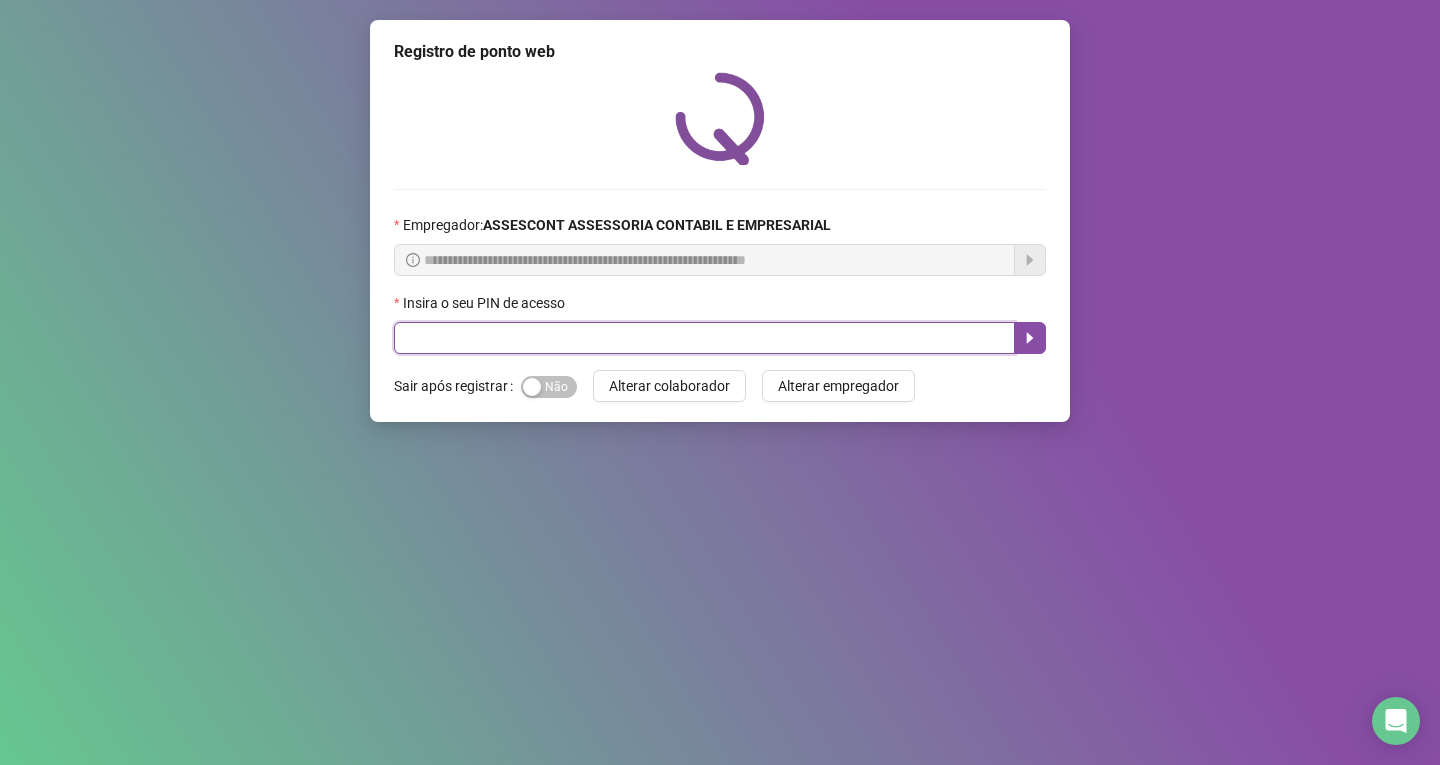 click at bounding box center (704, 338) 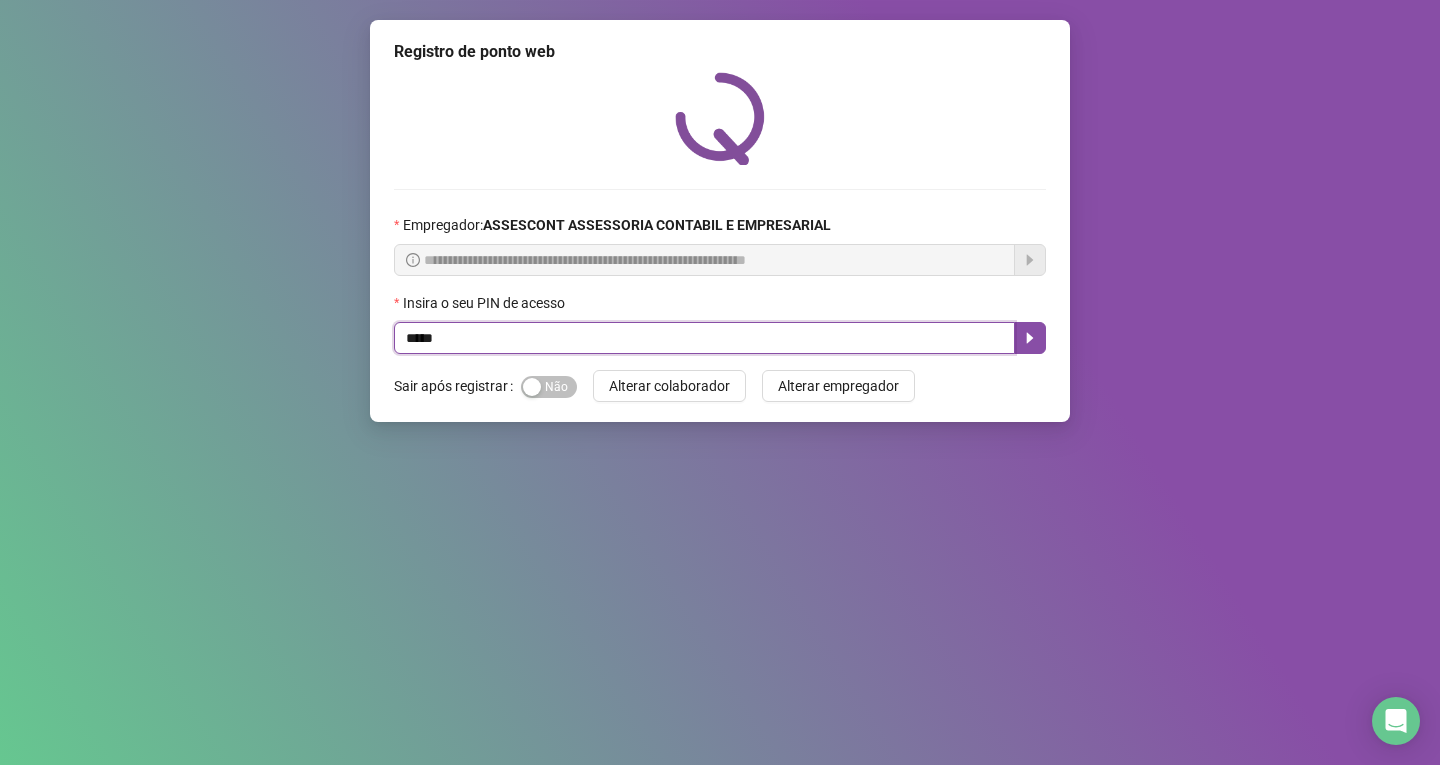 type on "*****" 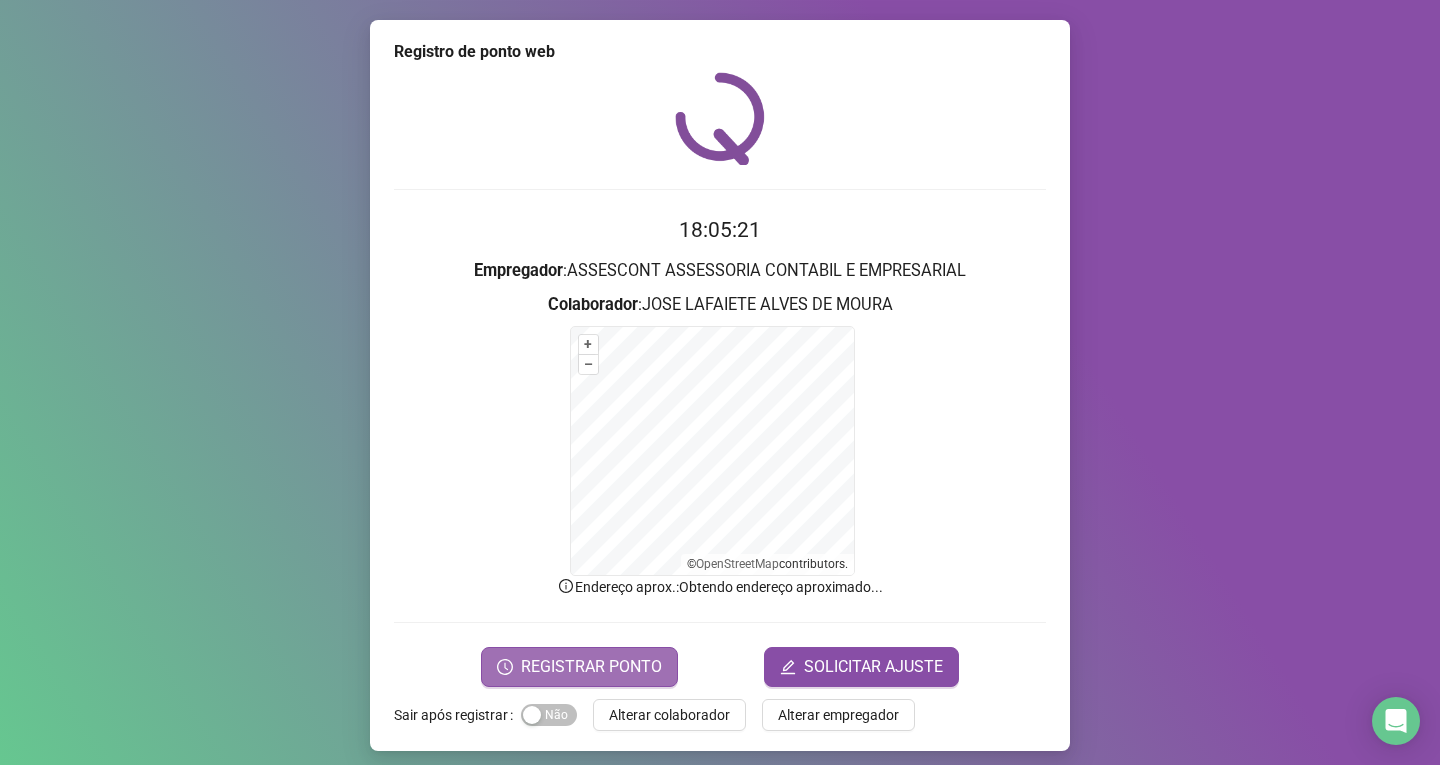click on "REGISTRAR PONTO" at bounding box center (591, 667) 